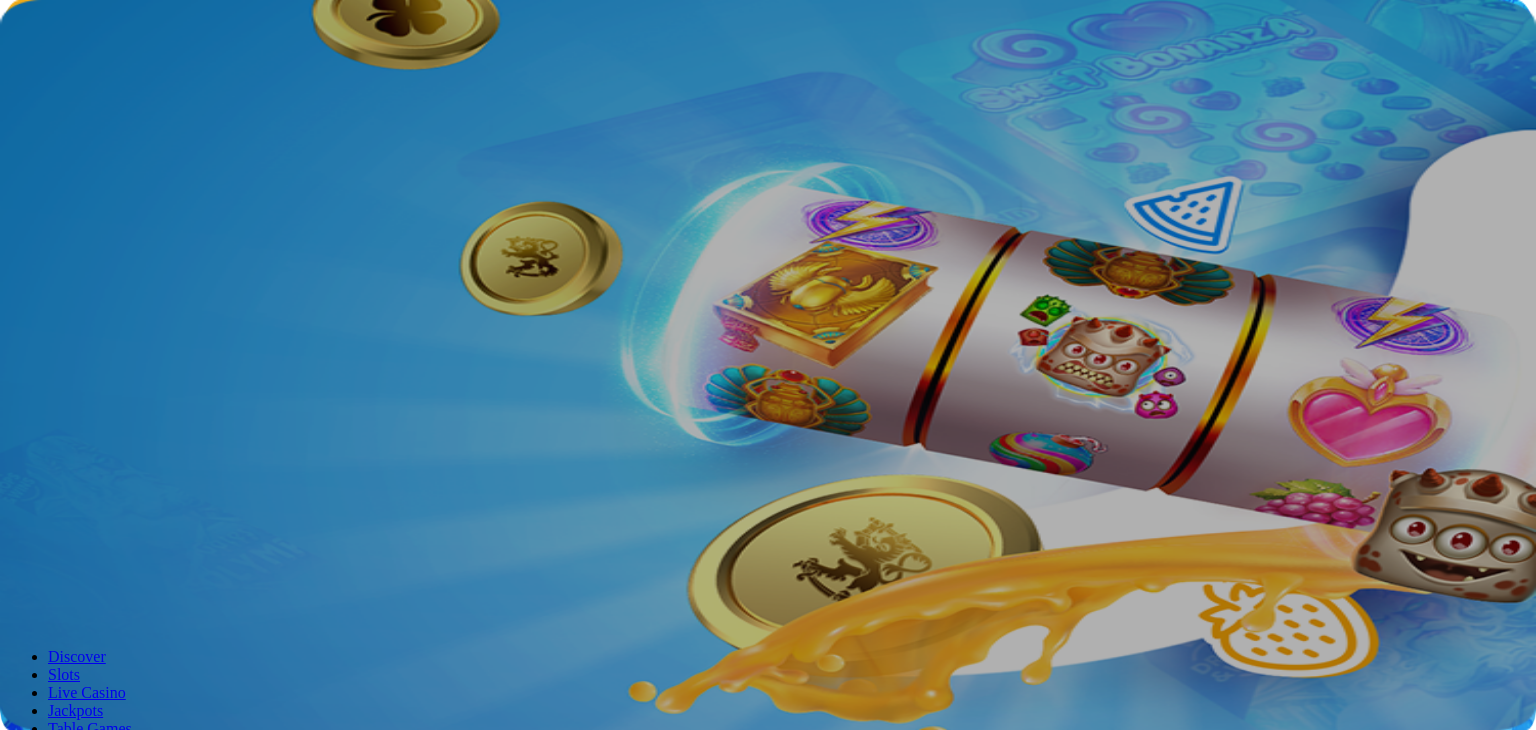 scroll, scrollTop: 0, scrollLeft: 0, axis: both 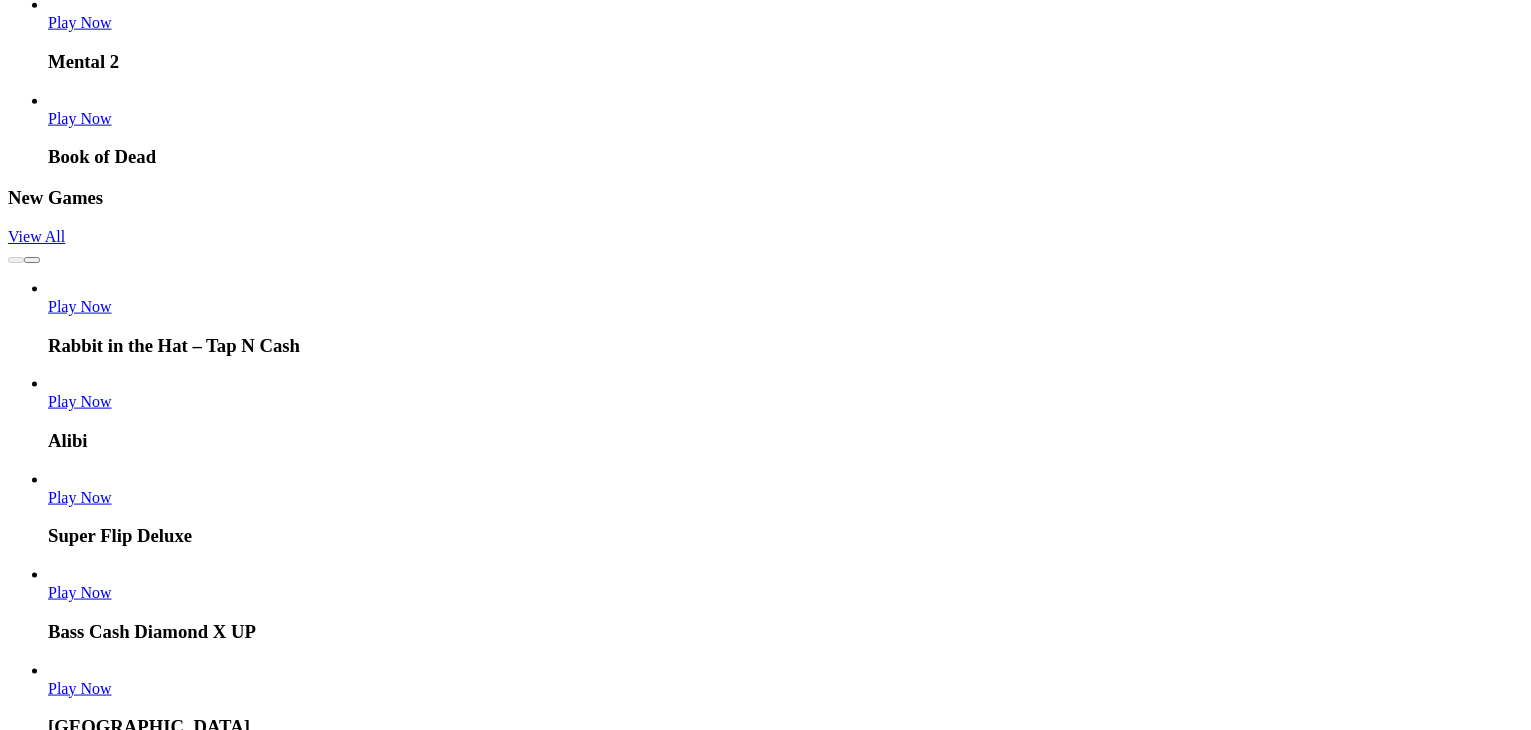 click at bounding box center [32, 5365] 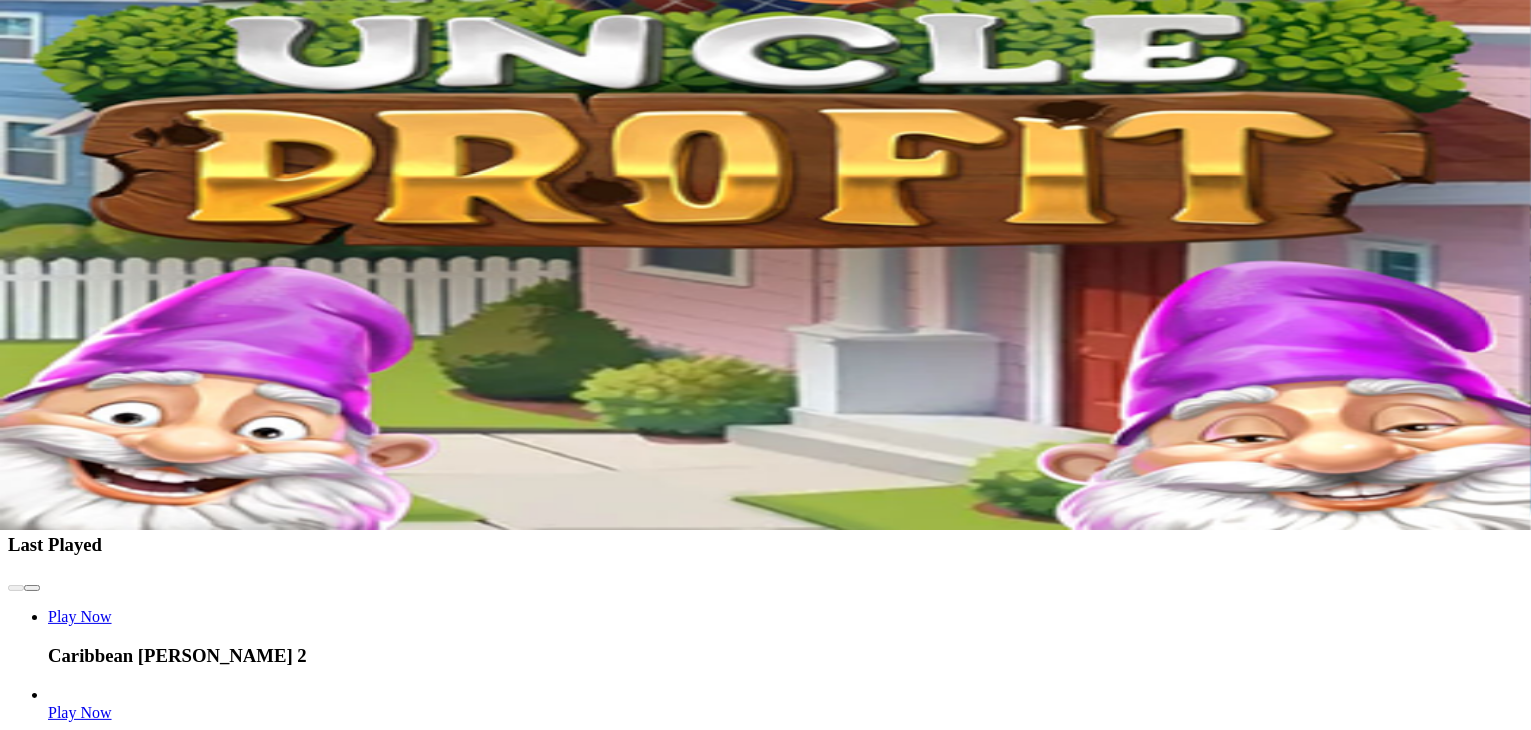 scroll, scrollTop: 600, scrollLeft: 0, axis: vertical 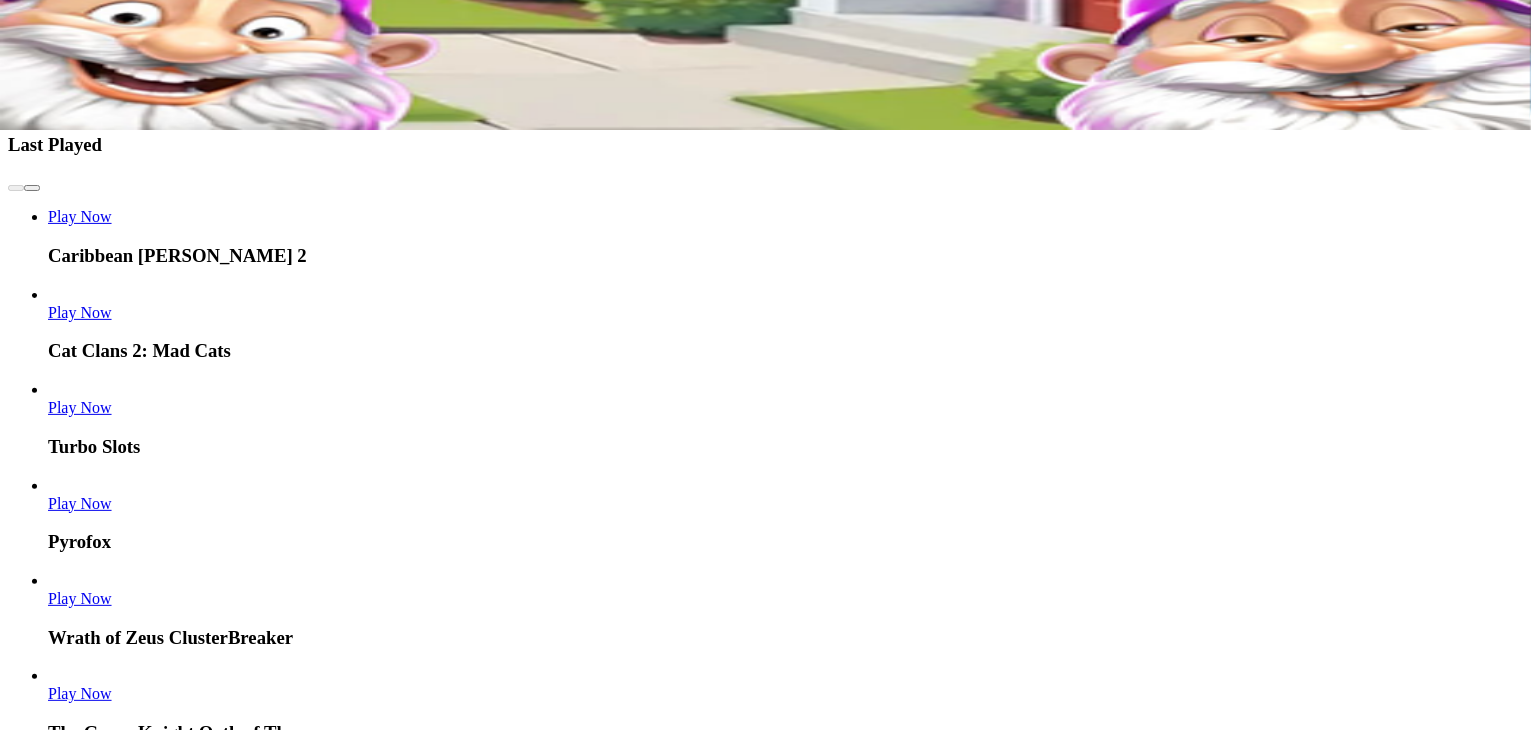 click at bounding box center [32, 1217] 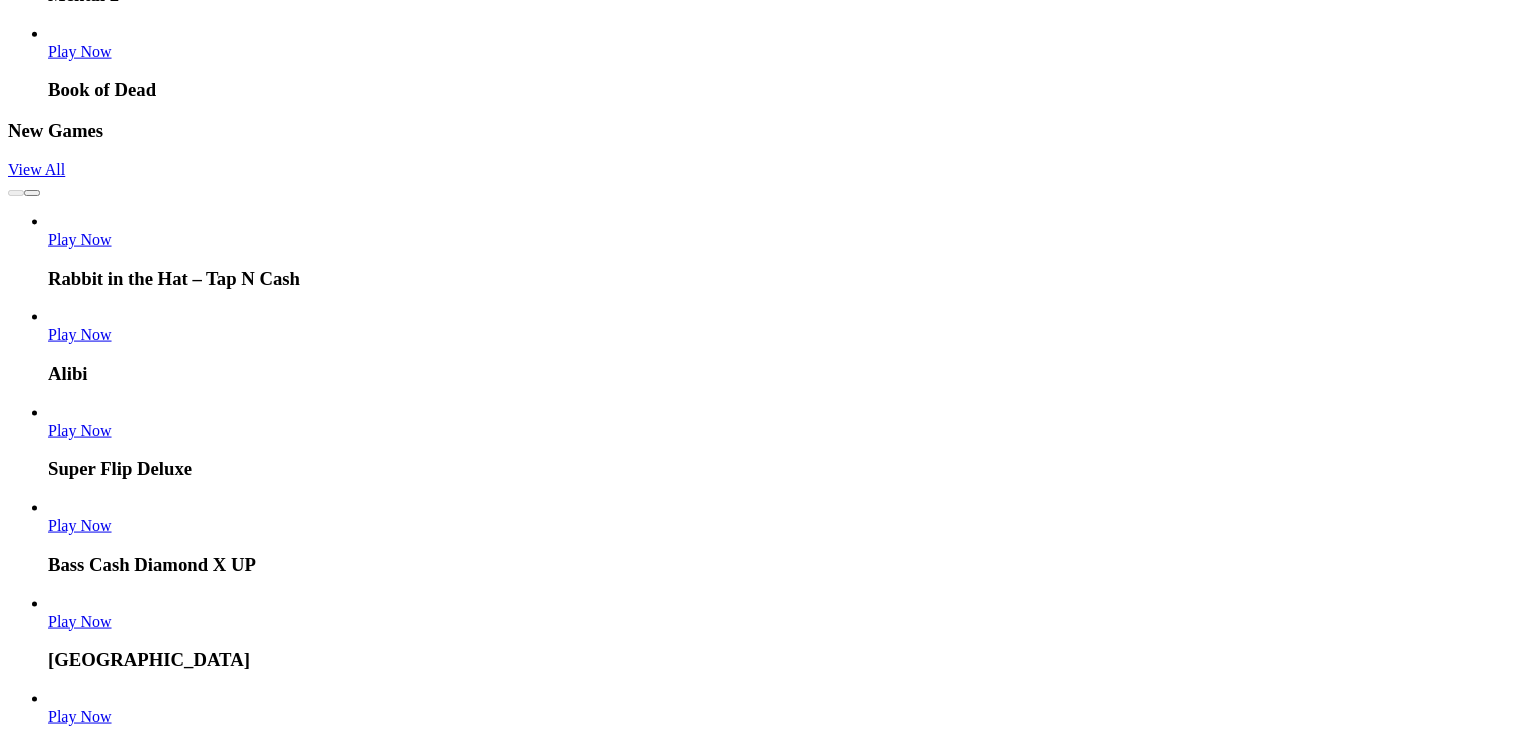scroll, scrollTop: 2900, scrollLeft: 0, axis: vertical 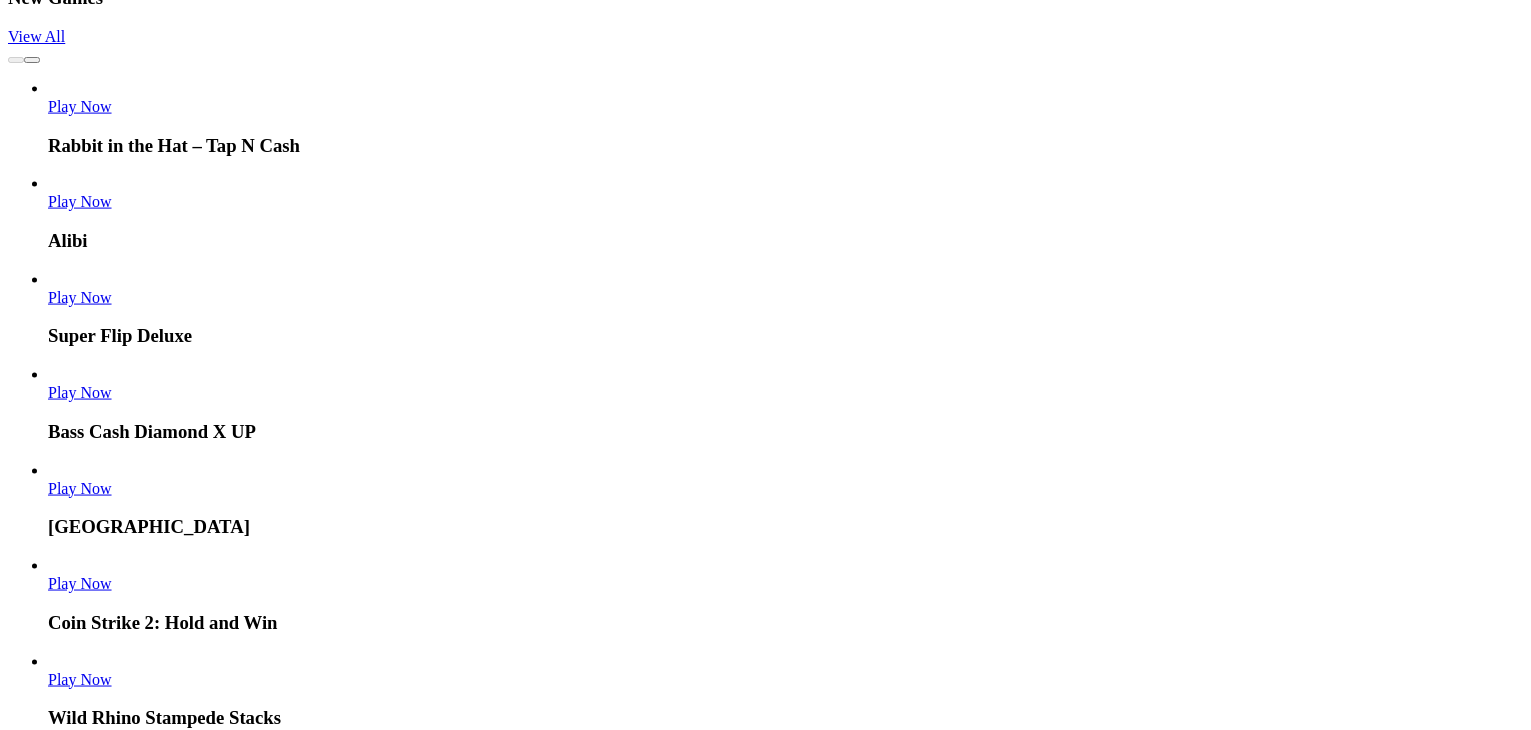 click at bounding box center [32, 6307] 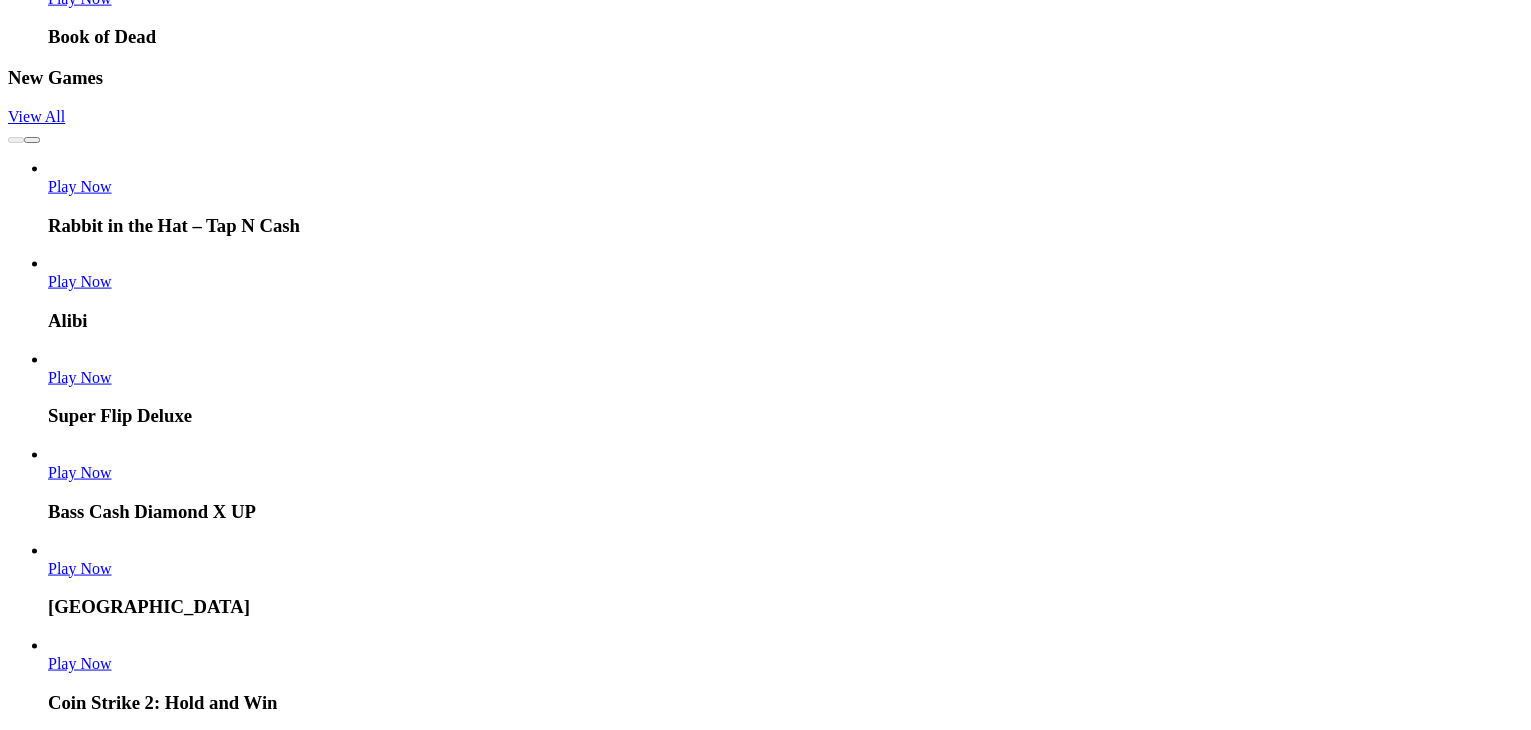 scroll, scrollTop: 2700, scrollLeft: 0, axis: vertical 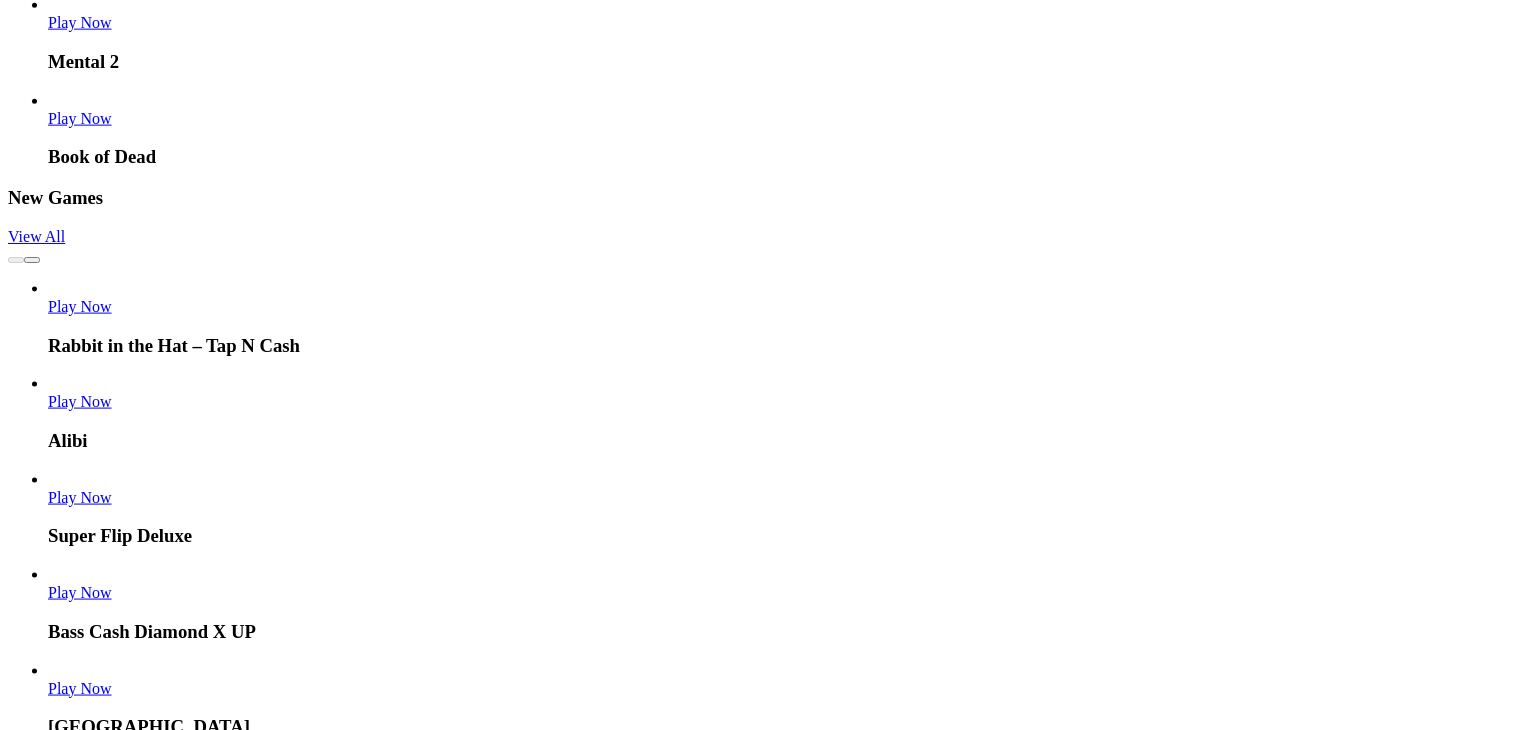 click at bounding box center [16, 6507] 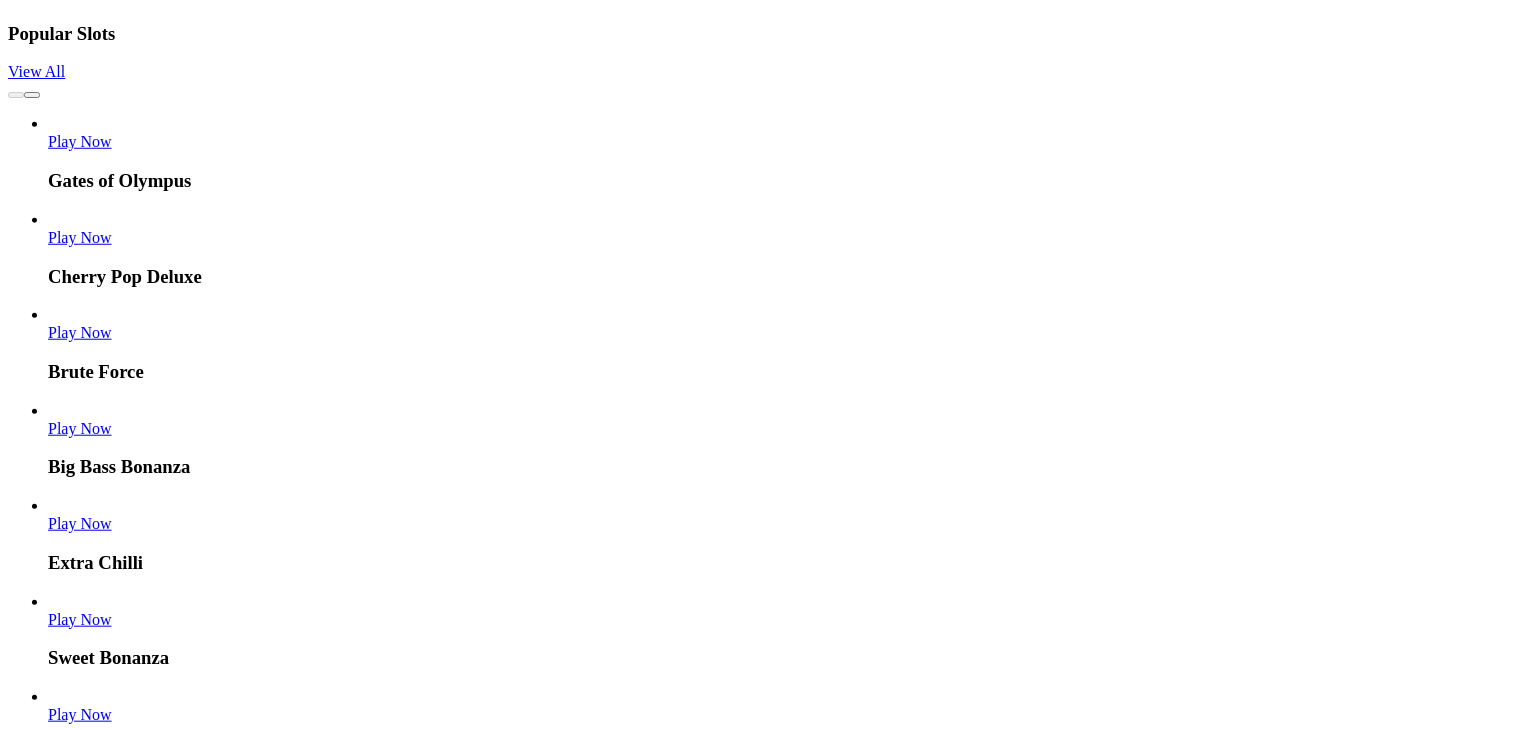 scroll, scrollTop: 1700, scrollLeft: 0, axis: vertical 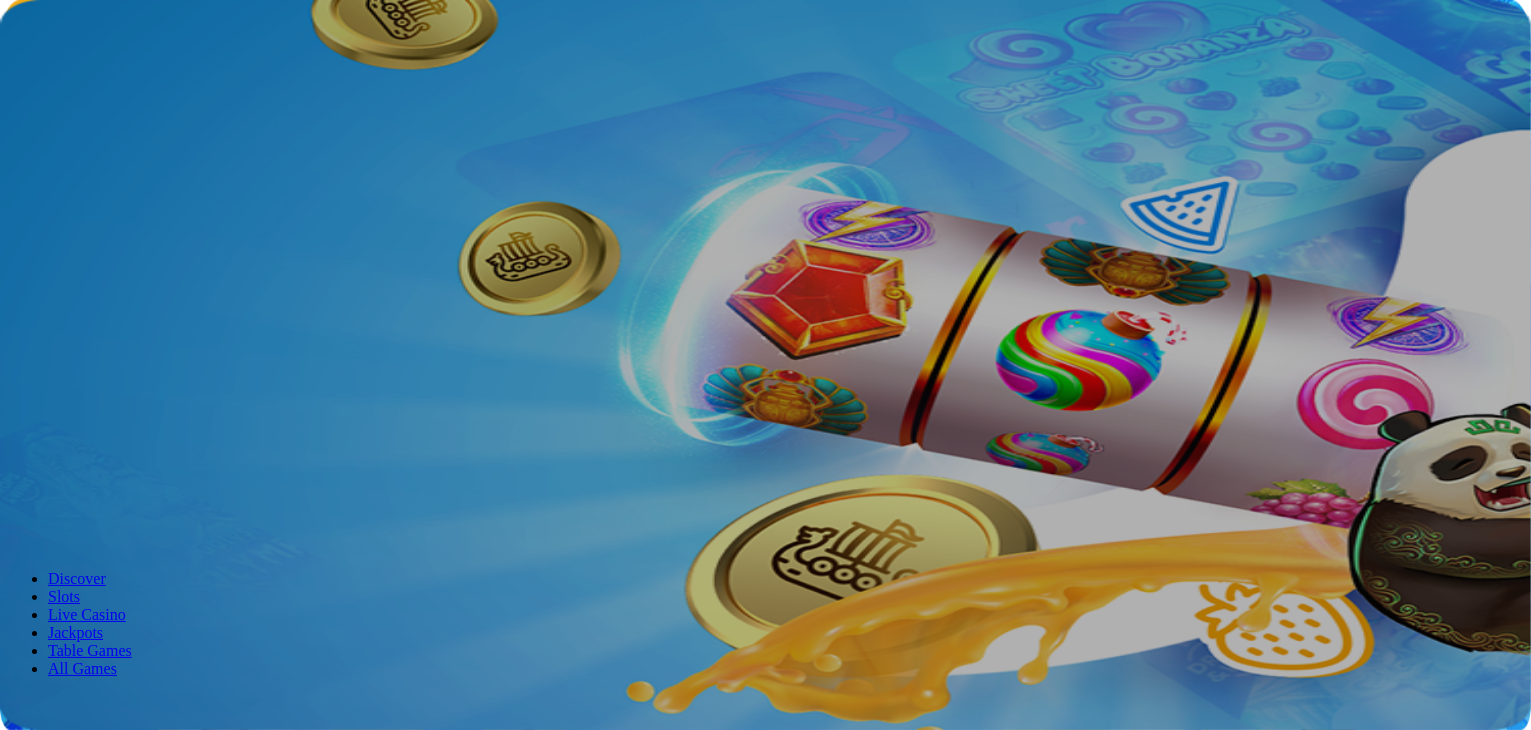 click at bounding box center [79, 705] 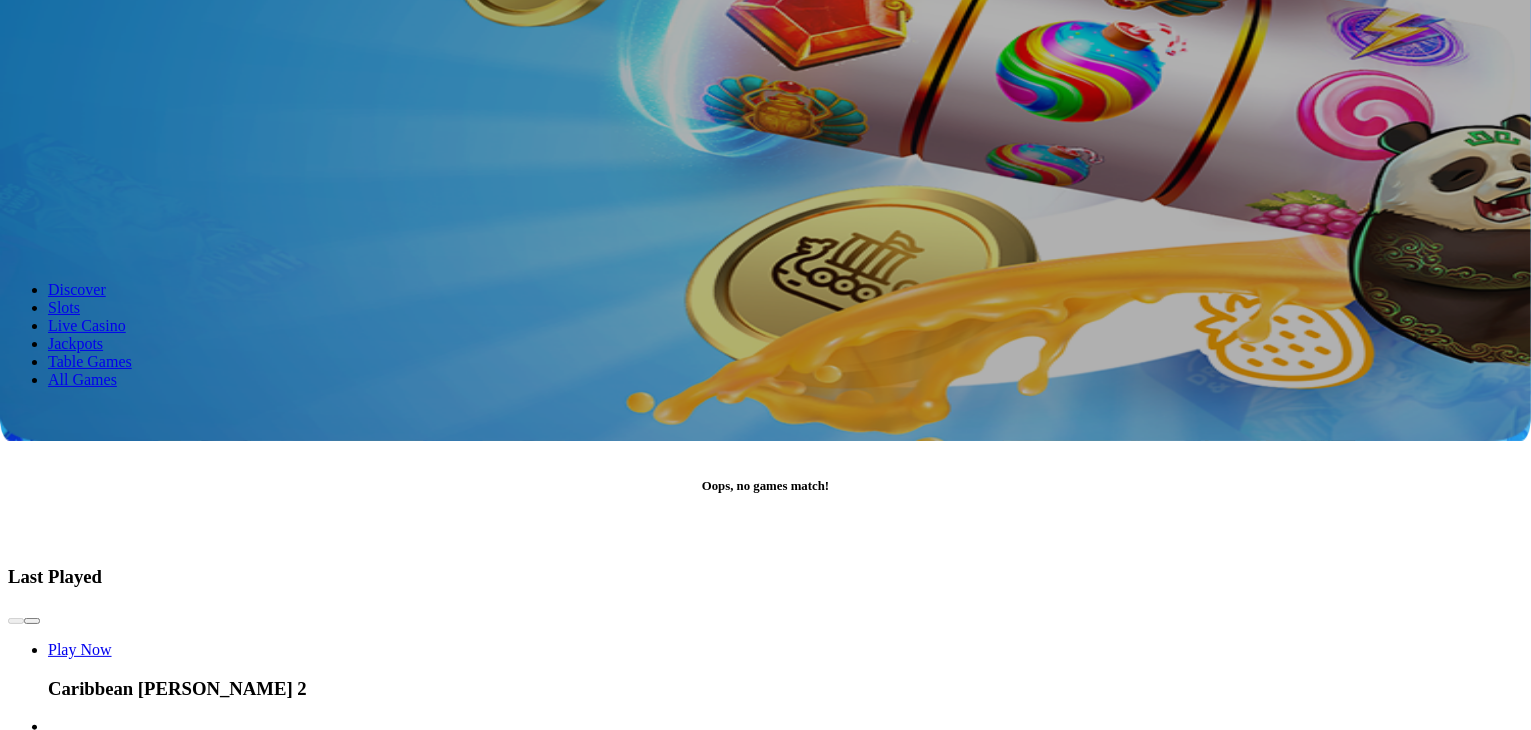 scroll, scrollTop: 200, scrollLeft: 0, axis: vertical 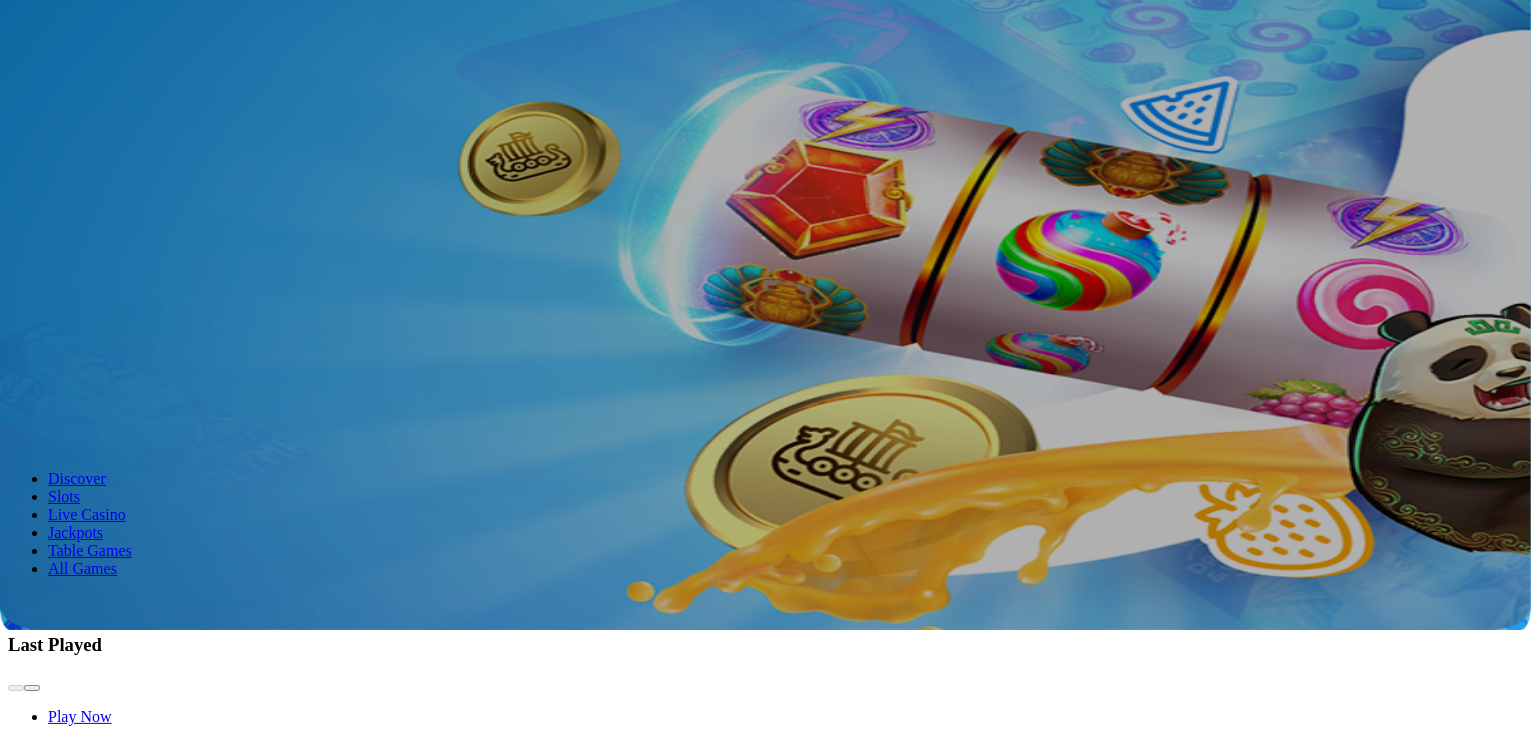 click at bounding box center (79, 605) 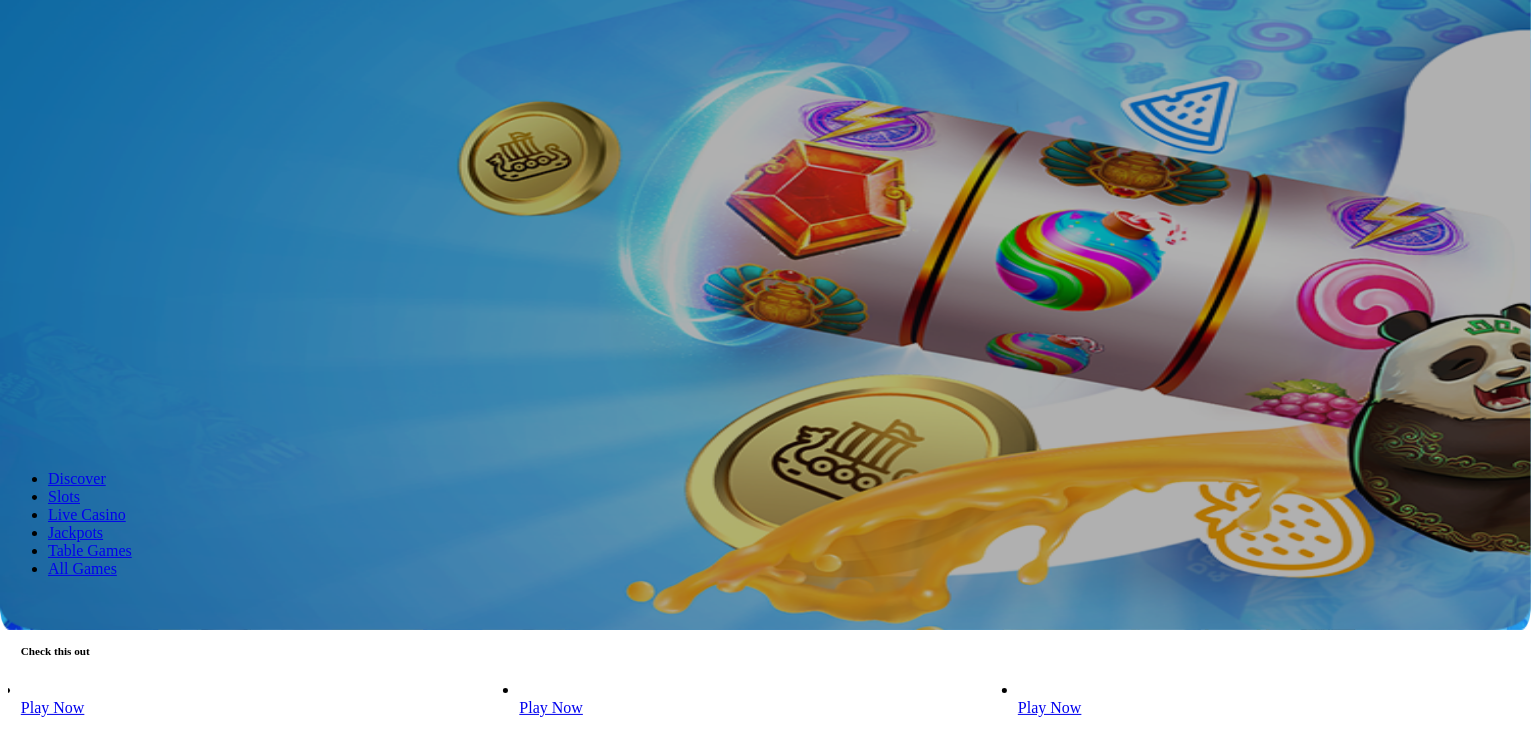 type on "*" 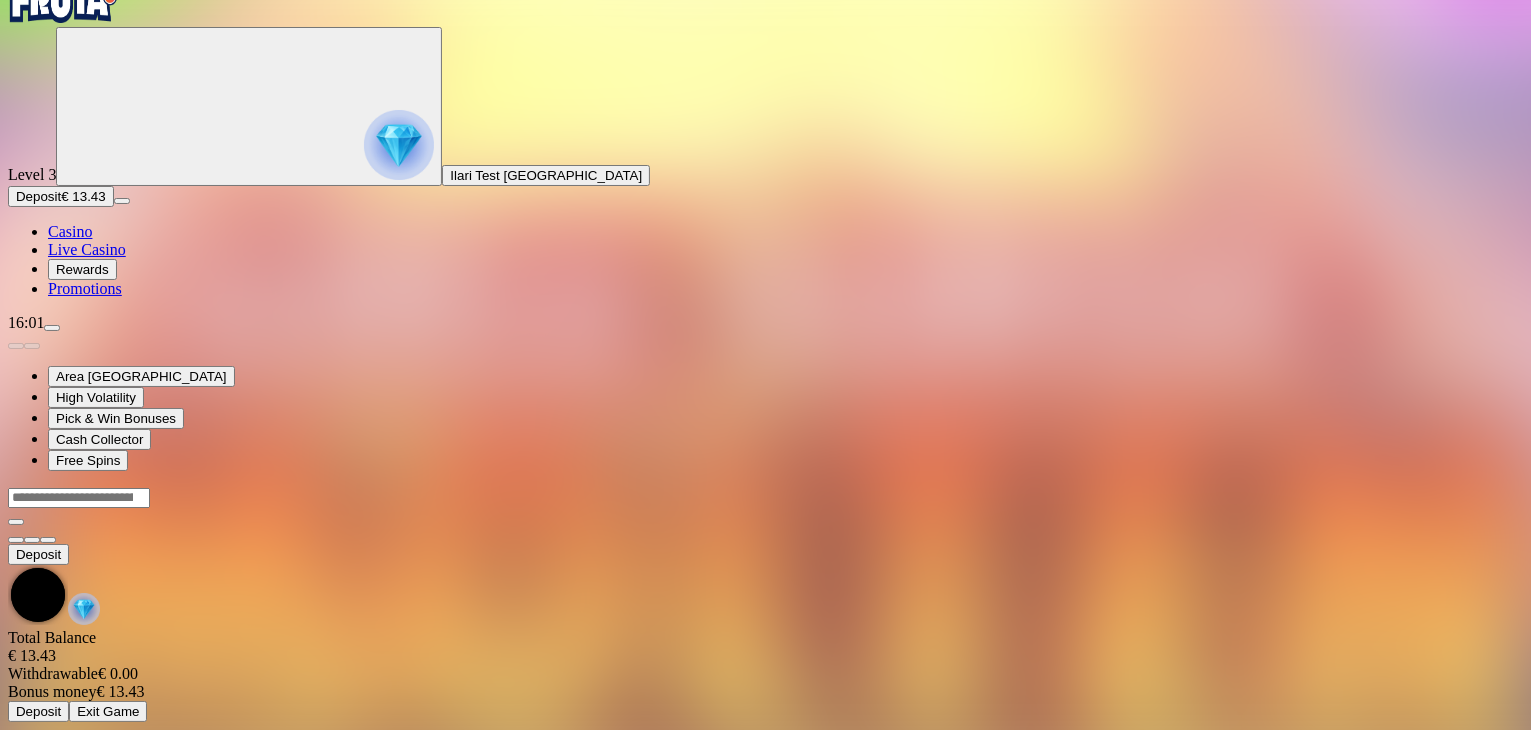 scroll, scrollTop: 0, scrollLeft: 0, axis: both 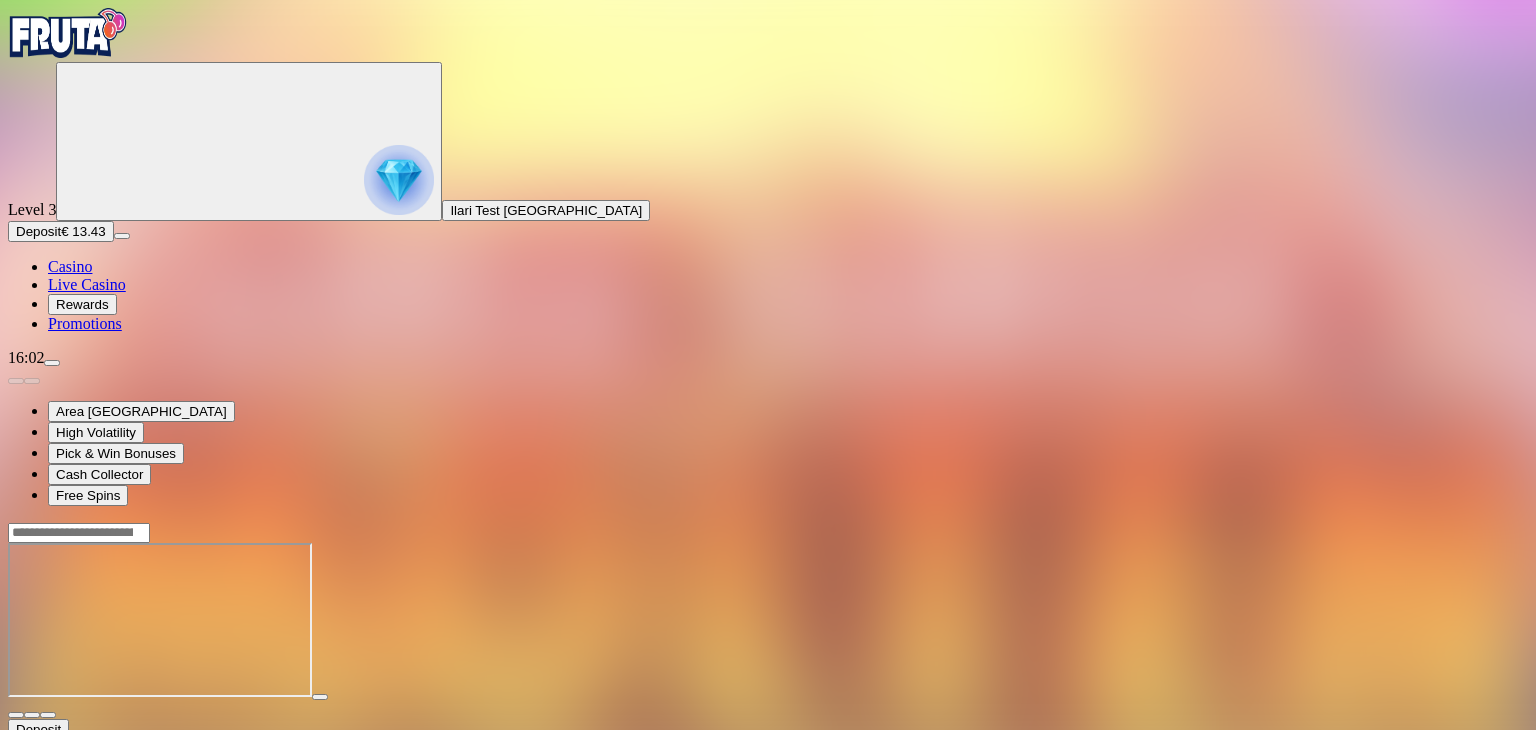 click at bounding box center [79, 533] 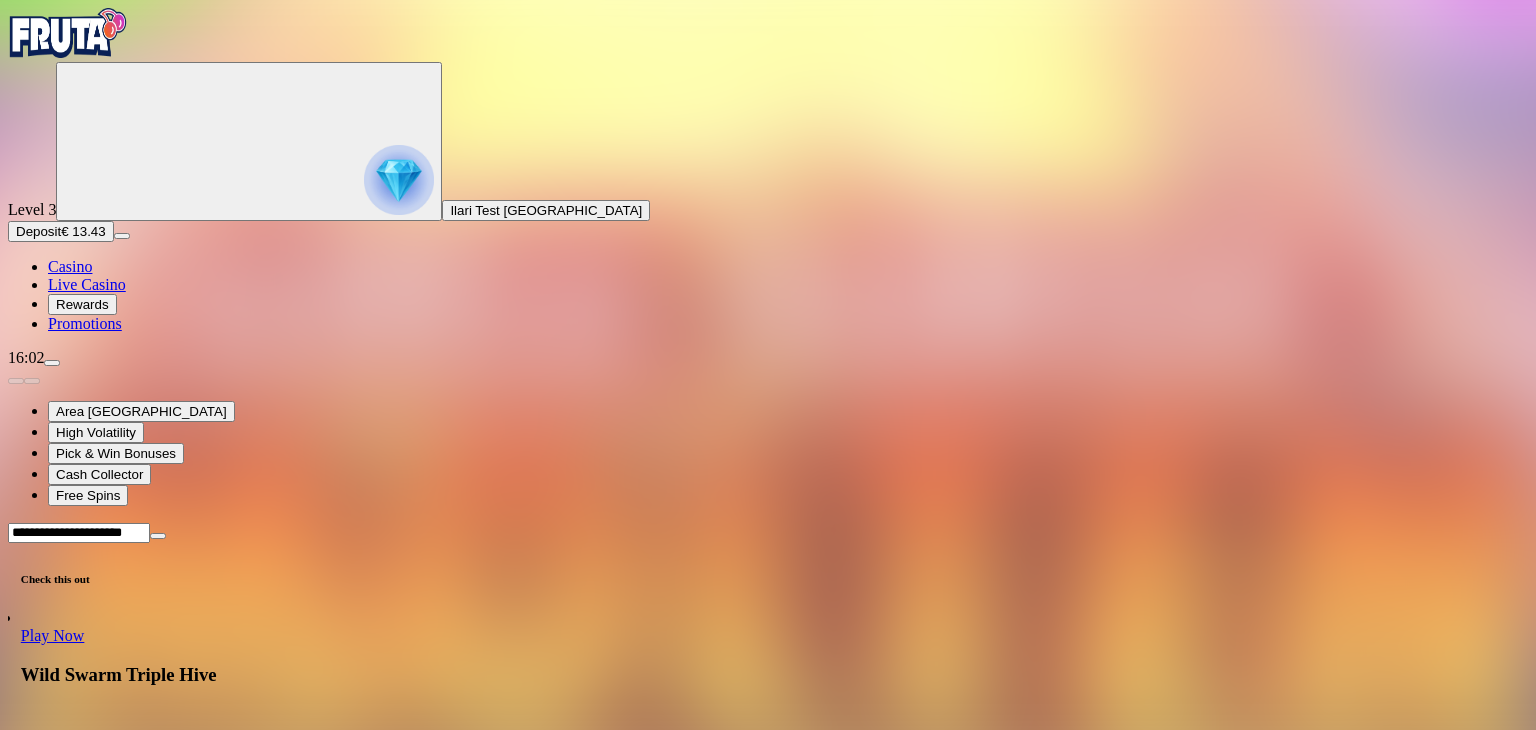 type on "**********" 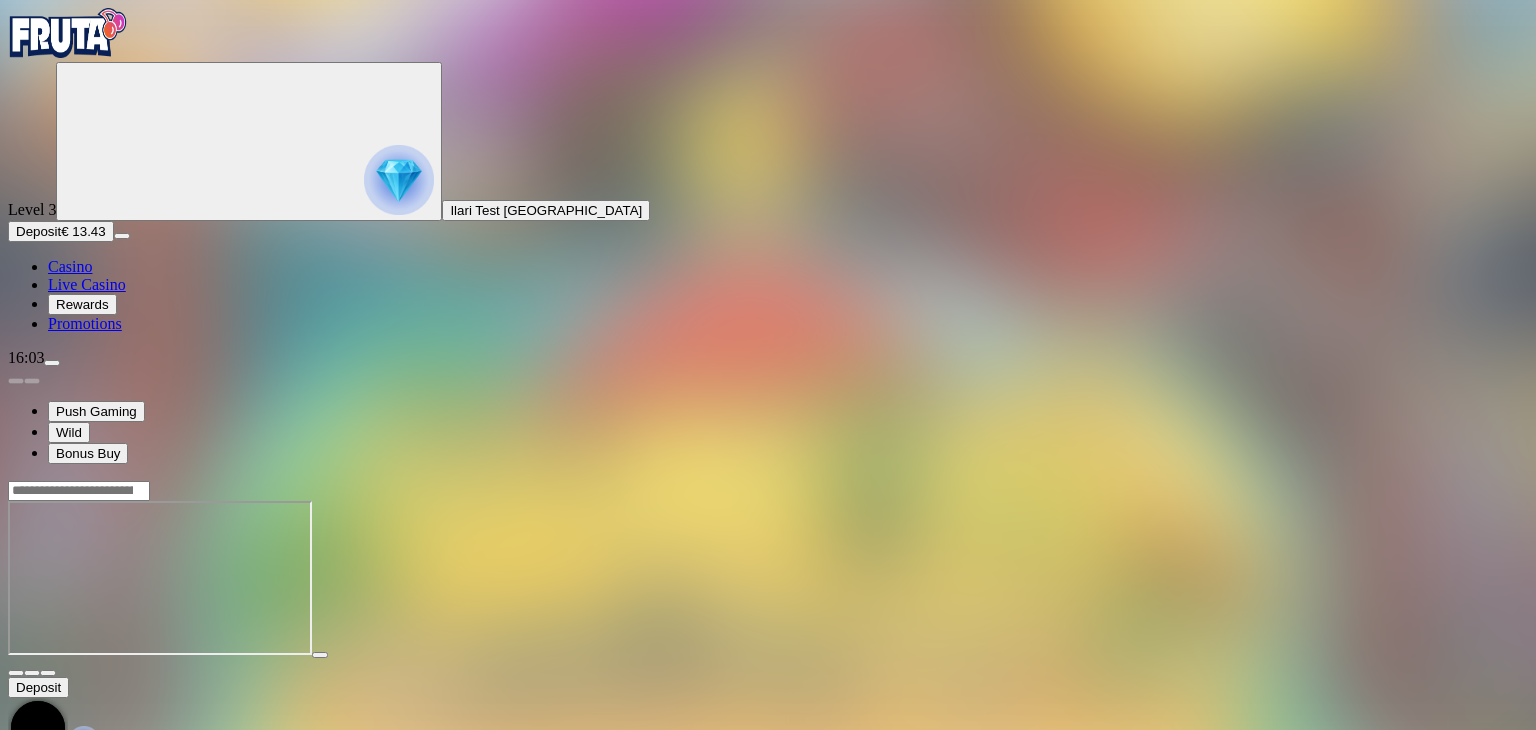 click at bounding box center (79, 491) 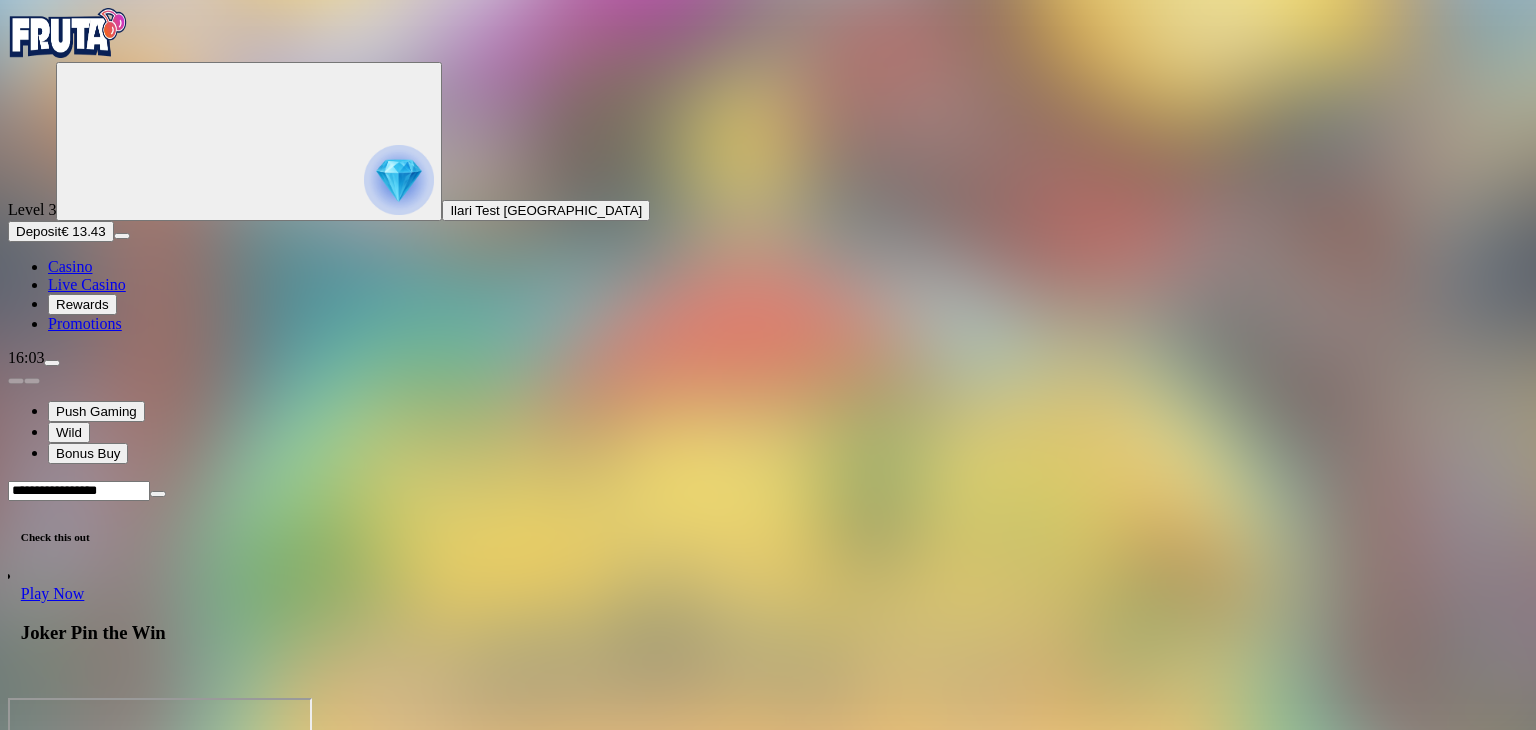 type on "**********" 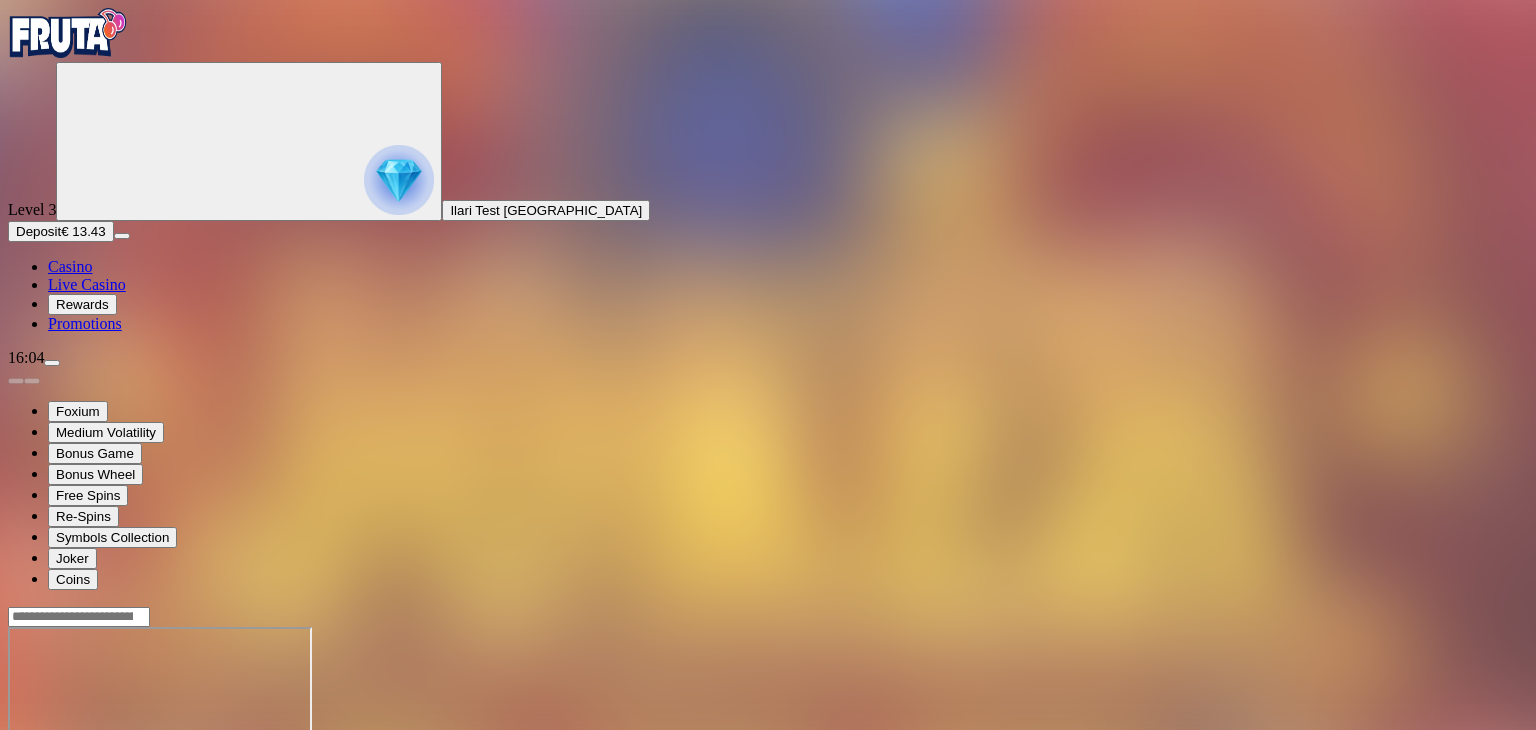 click at bounding box center (768, 616) 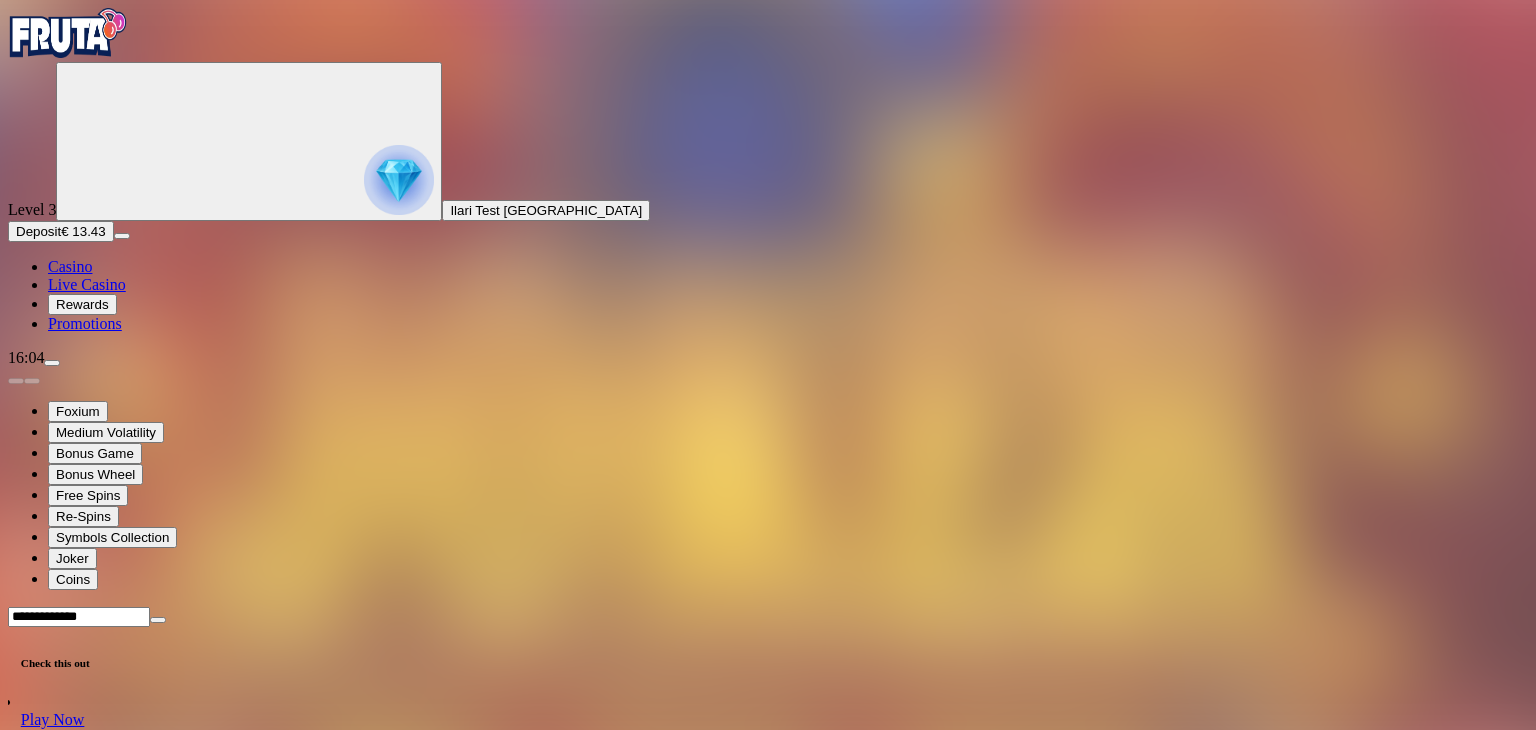 type on "**********" 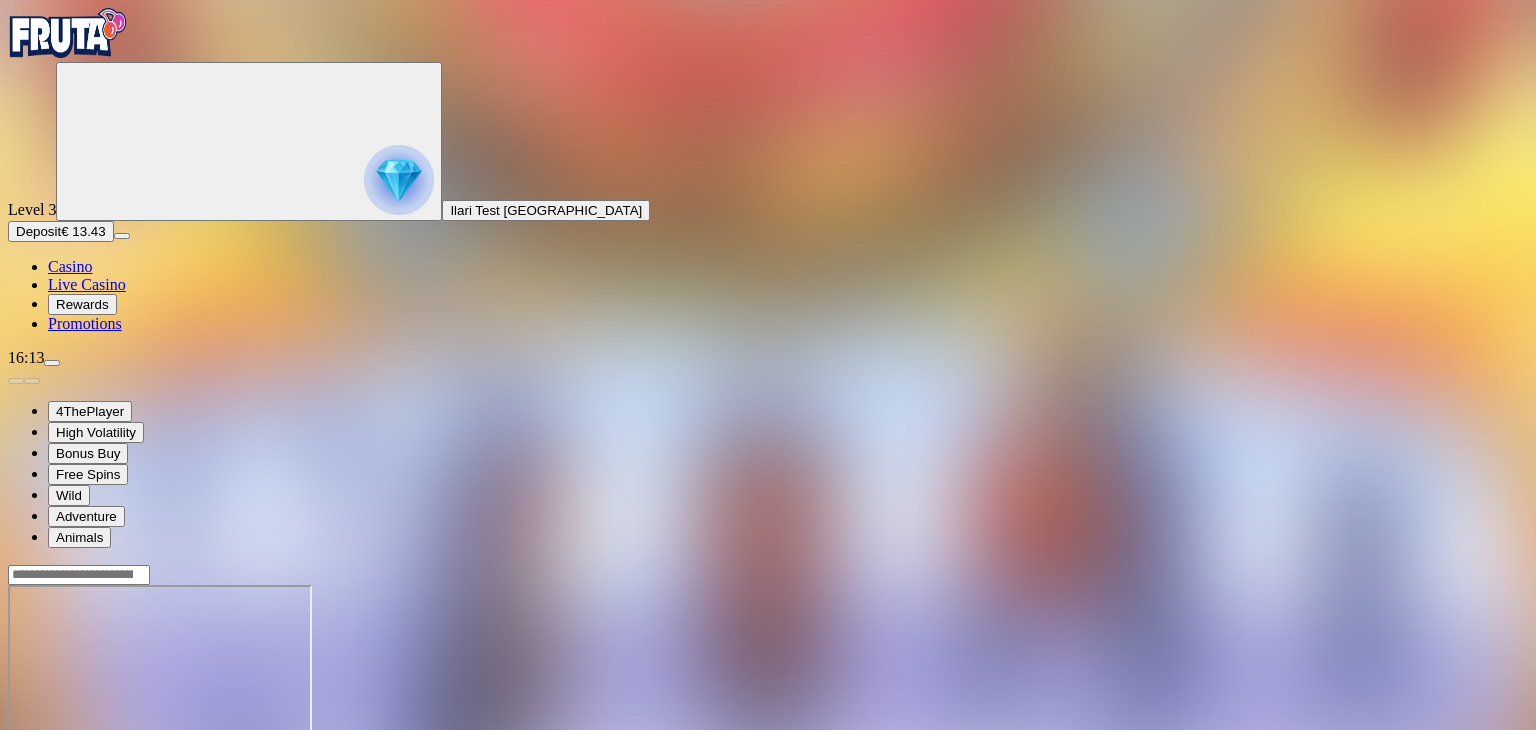 click on "Casino" at bounding box center (70, 266) 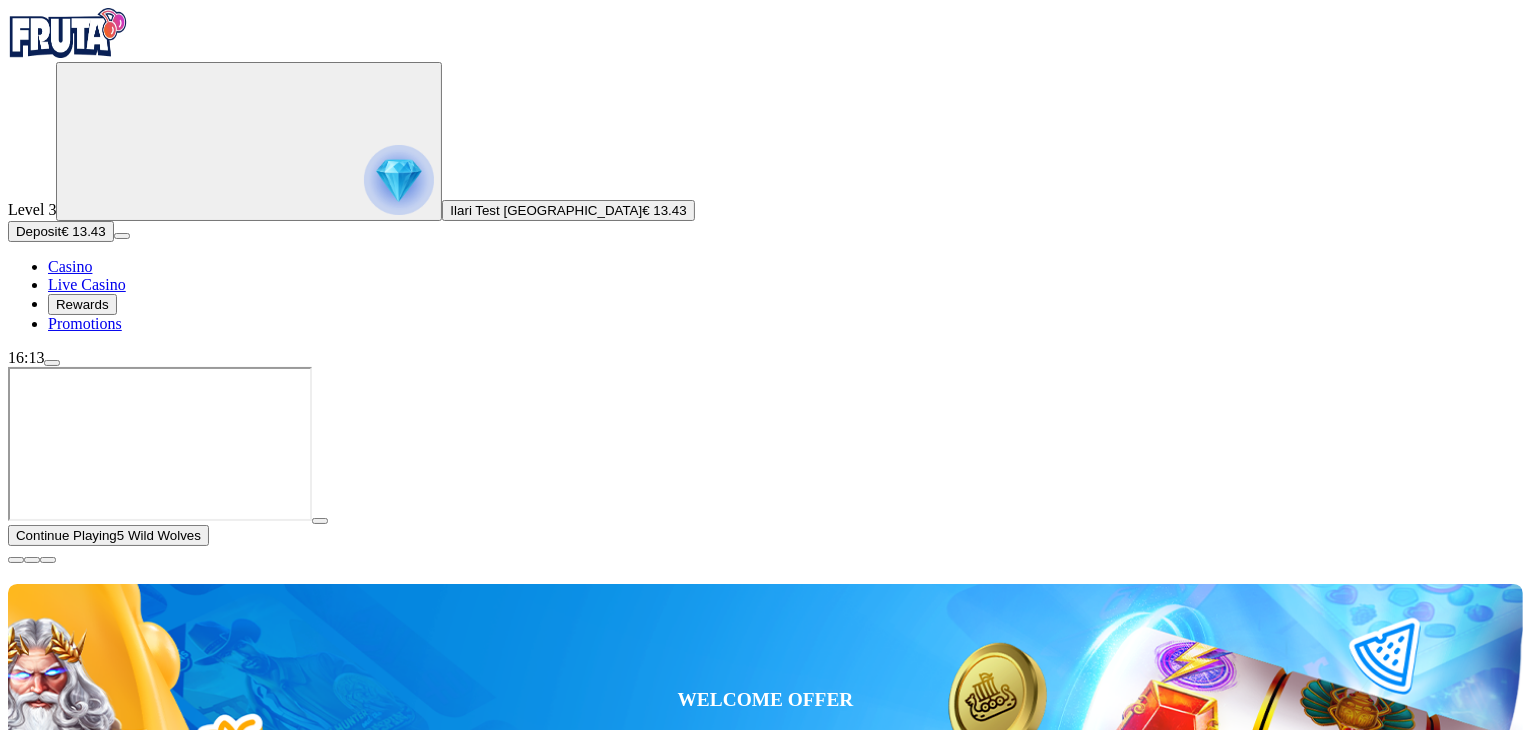 click at bounding box center [16, 560] 